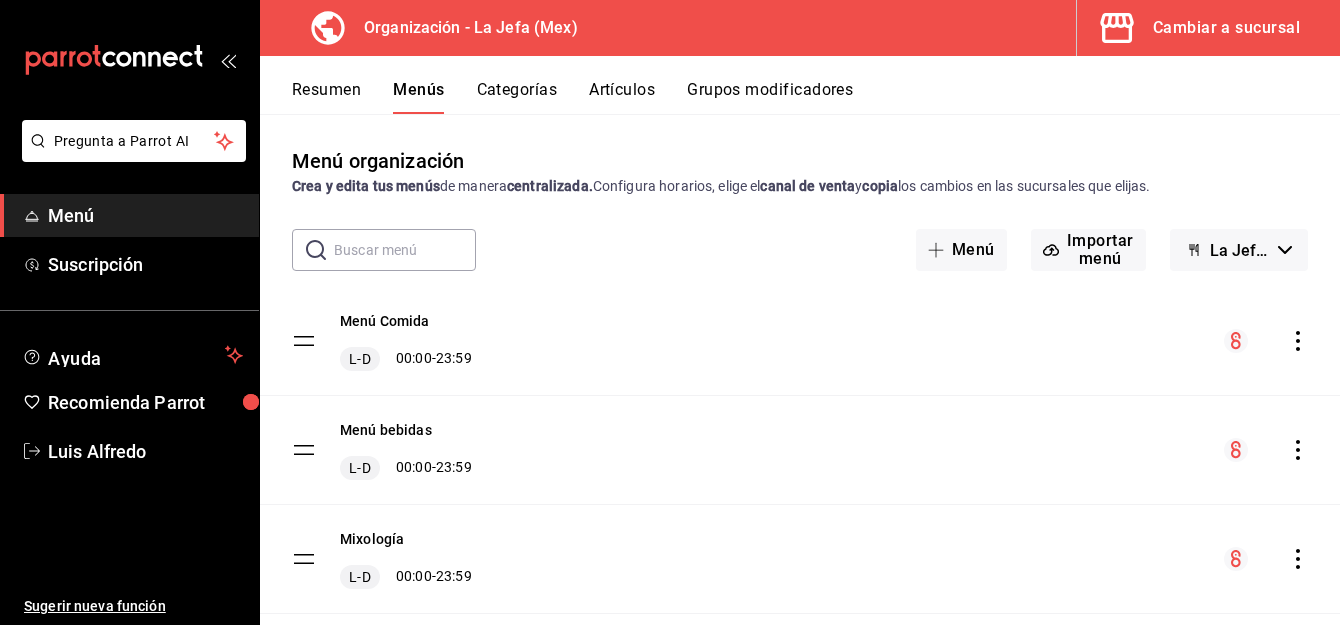 scroll, scrollTop: 0, scrollLeft: 0, axis: both 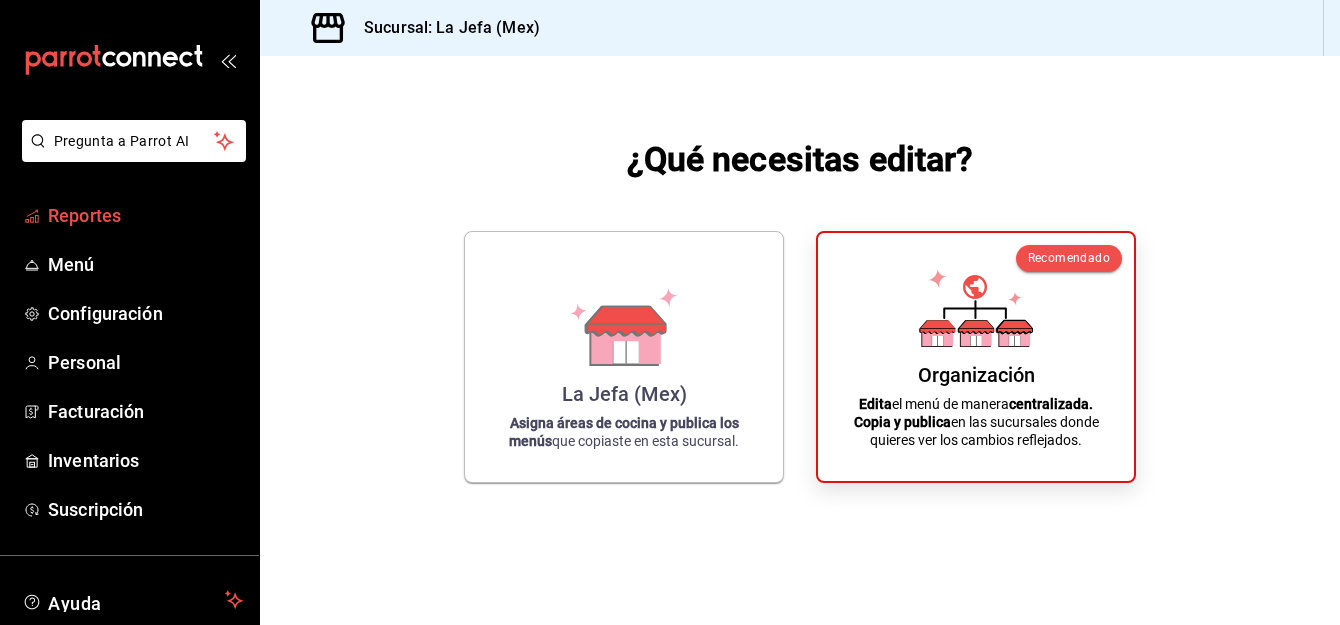 click on "Reportes" at bounding box center (145, 215) 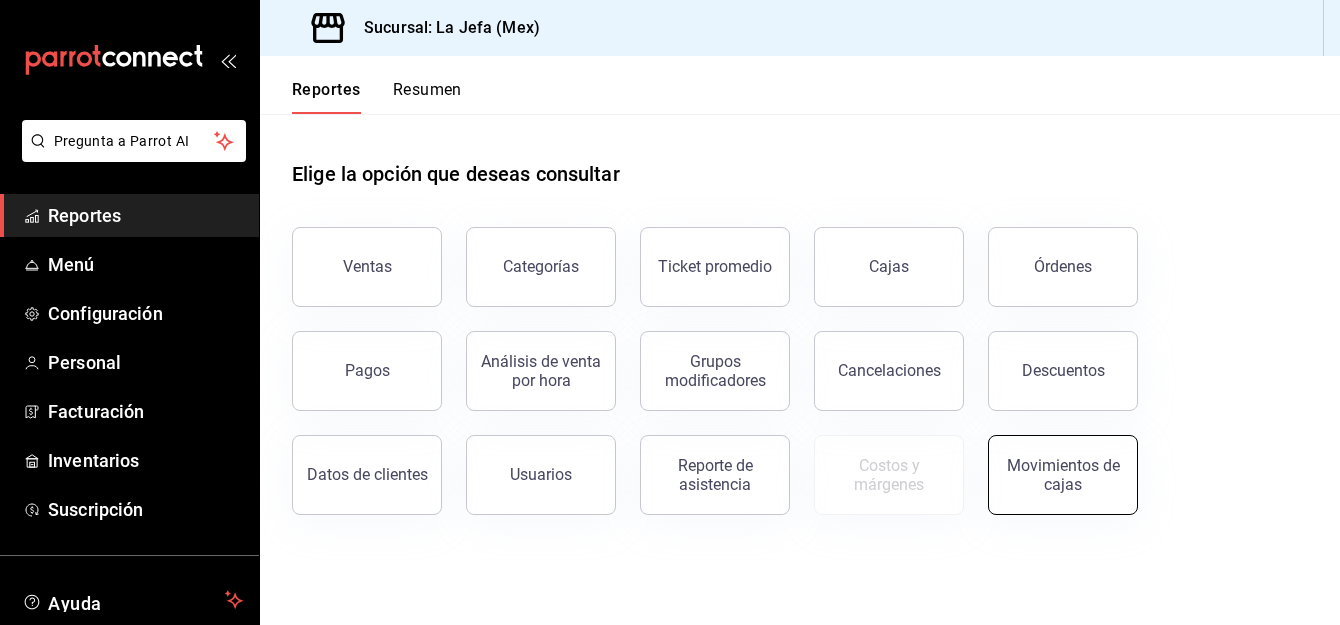 click on "Movimientos de cajas" at bounding box center (1063, 475) 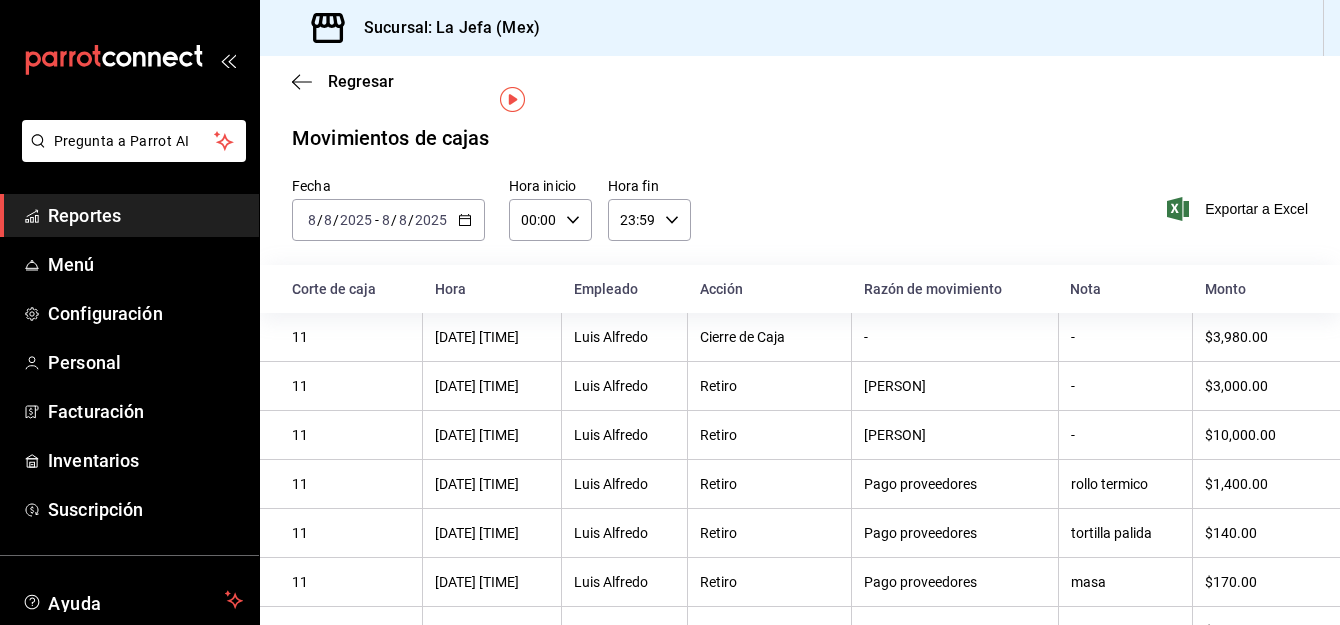 scroll, scrollTop: 39, scrollLeft: 0, axis: vertical 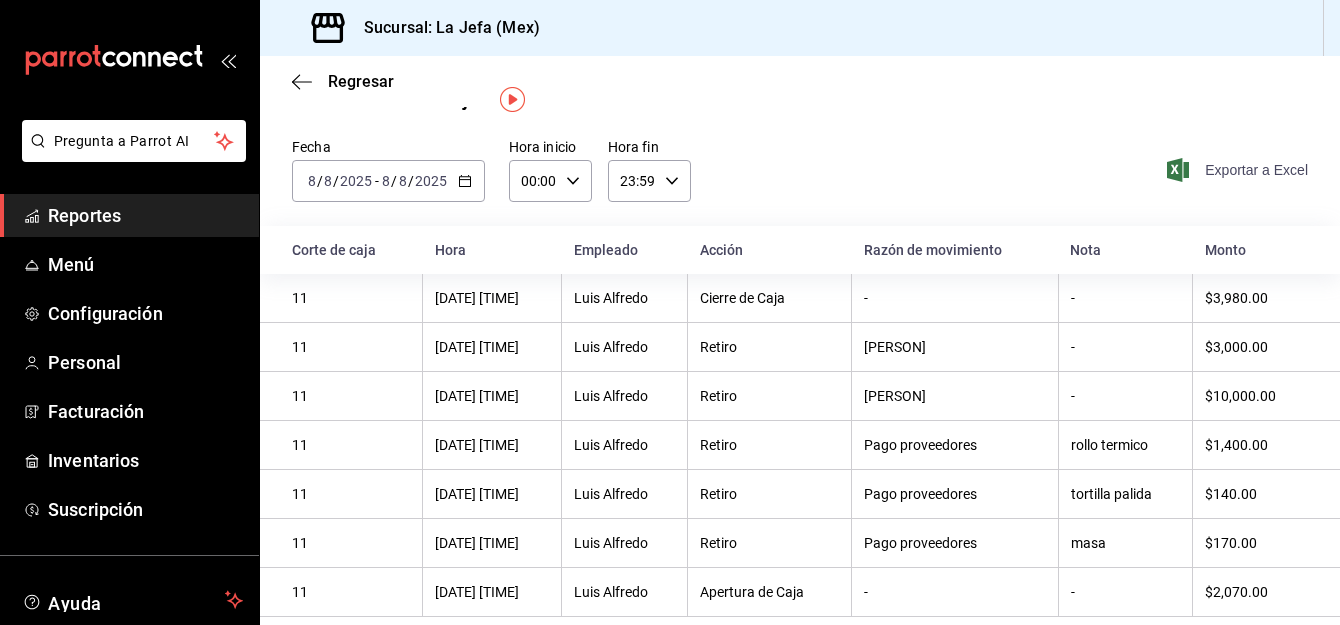 click on "Exportar a Excel" at bounding box center [1239, 170] 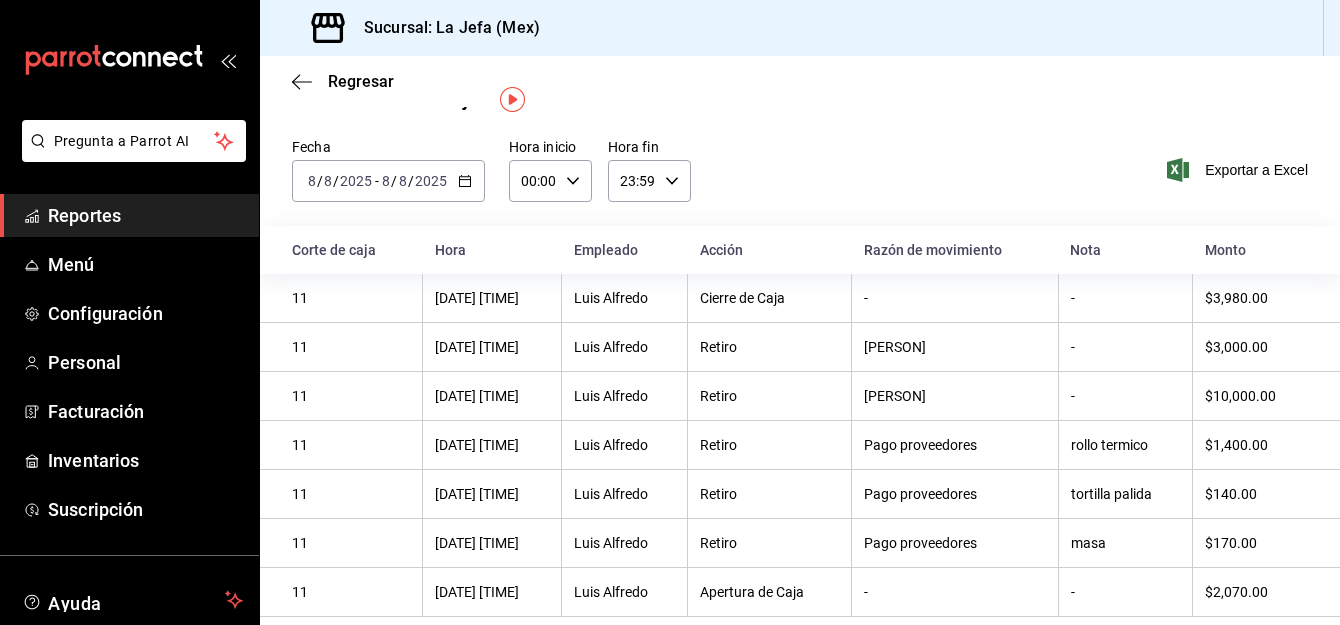 click on "Reportes" at bounding box center (145, 215) 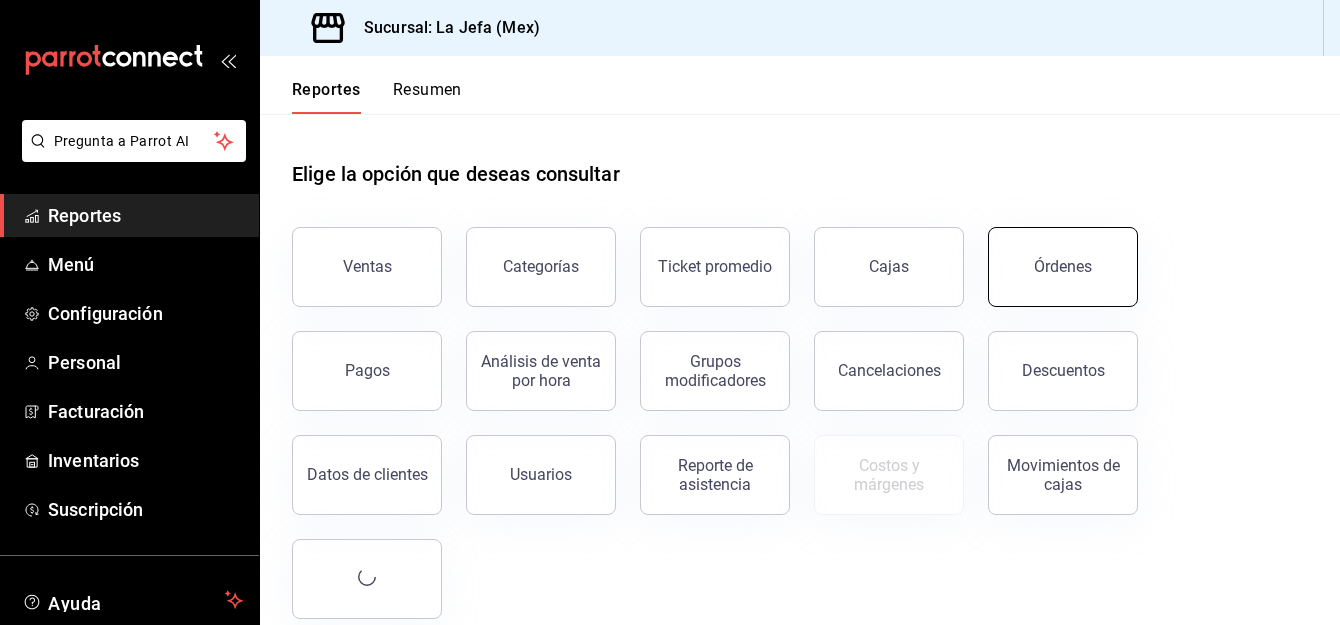 click on "Órdenes" at bounding box center (1063, 266) 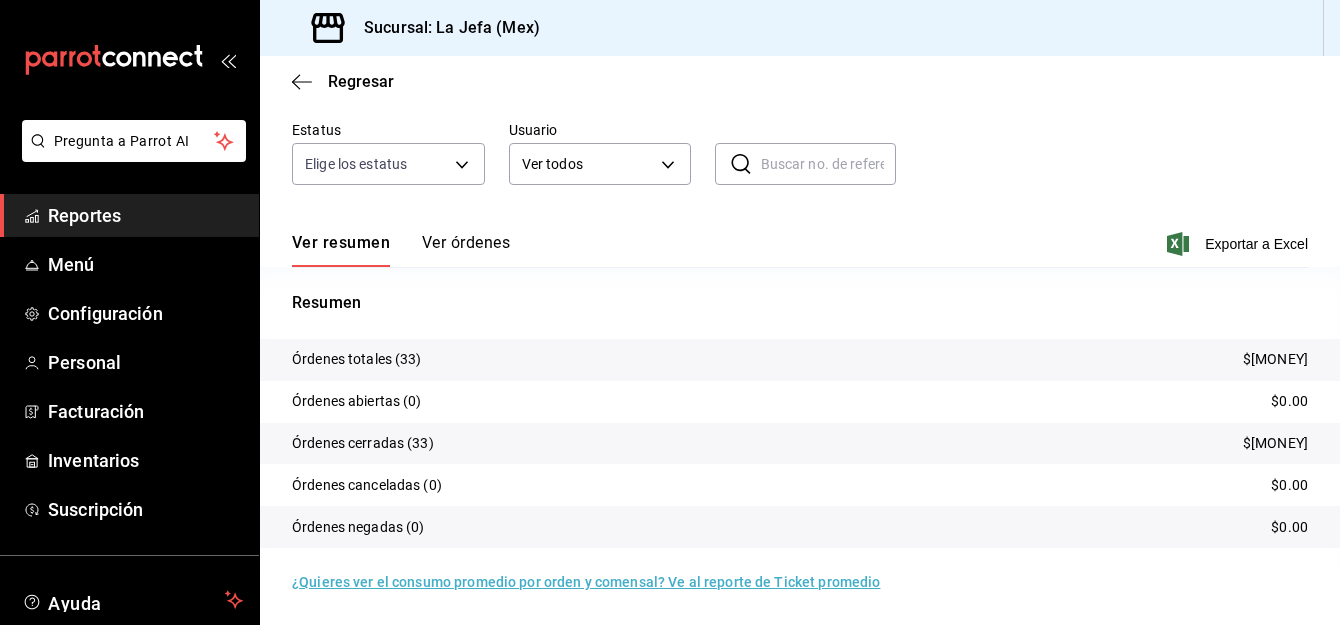 scroll, scrollTop: 0, scrollLeft: 0, axis: both 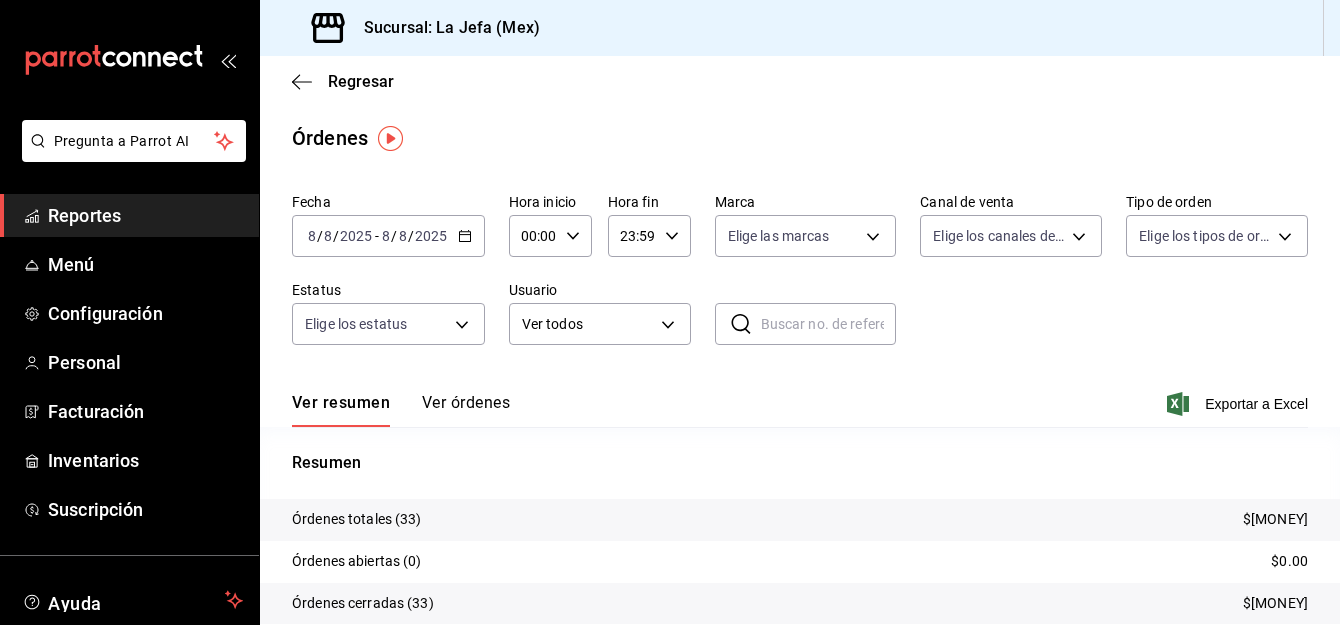 click on "Reportes" at bounding box center [145, 215] 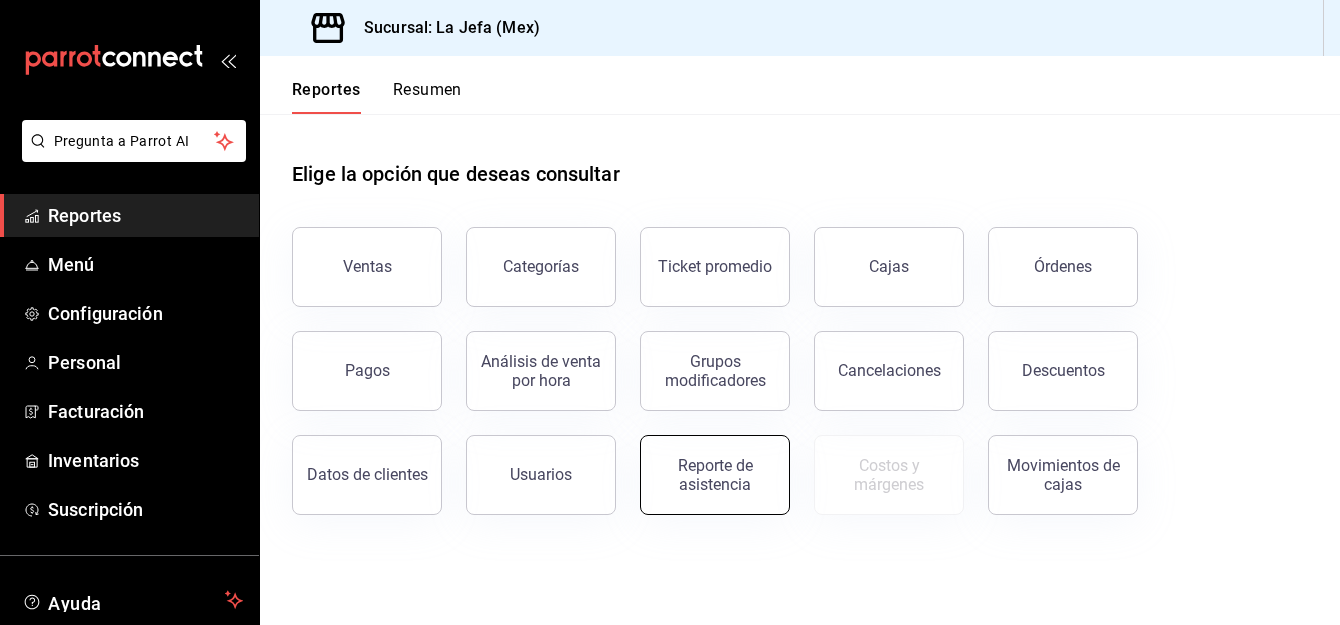 click on "Reporte de asistencia" at bounding box center (715, 475) 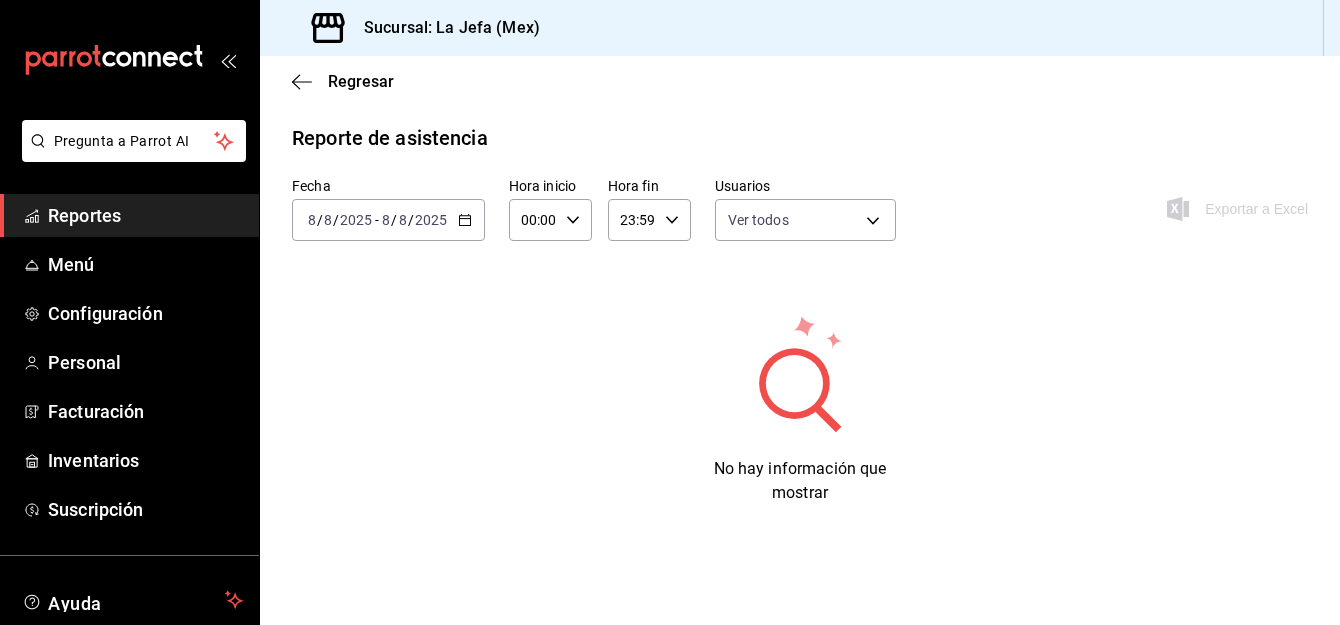 click on "2025-08-08 8 / 8 / 2025 - 2025-08-08 8 / 8 / 2025" at bounding box center (388, 220) 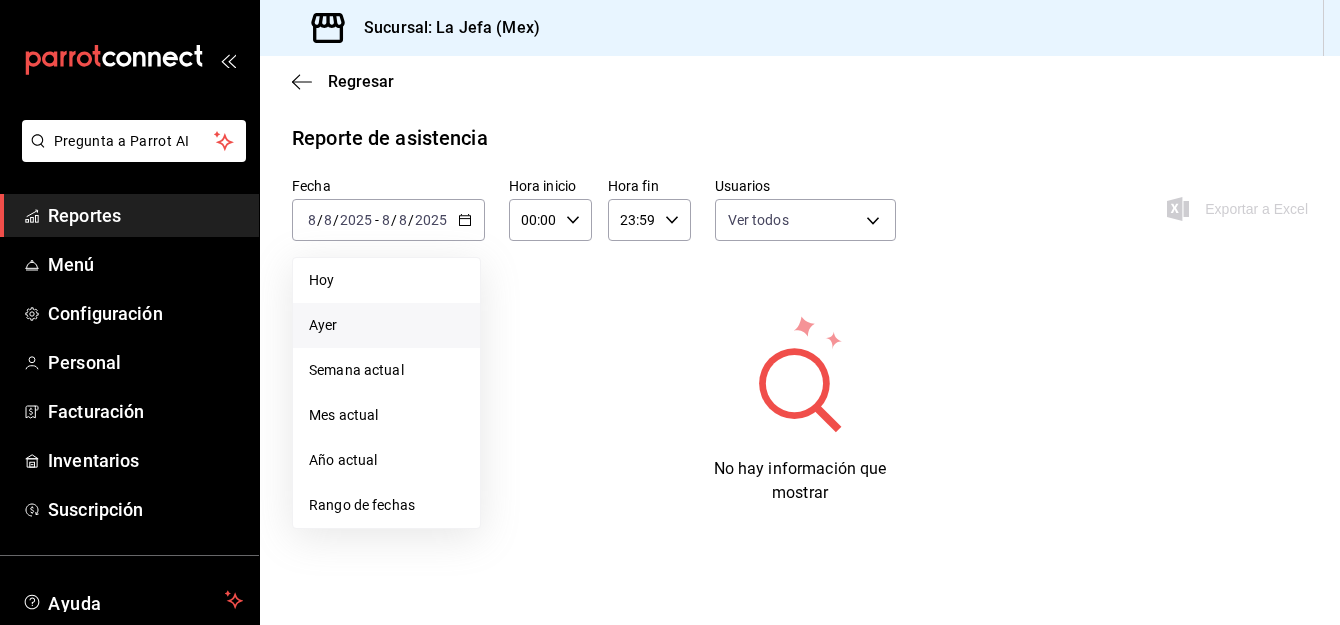 click on "Ayer" at bounding box center (386, 325) 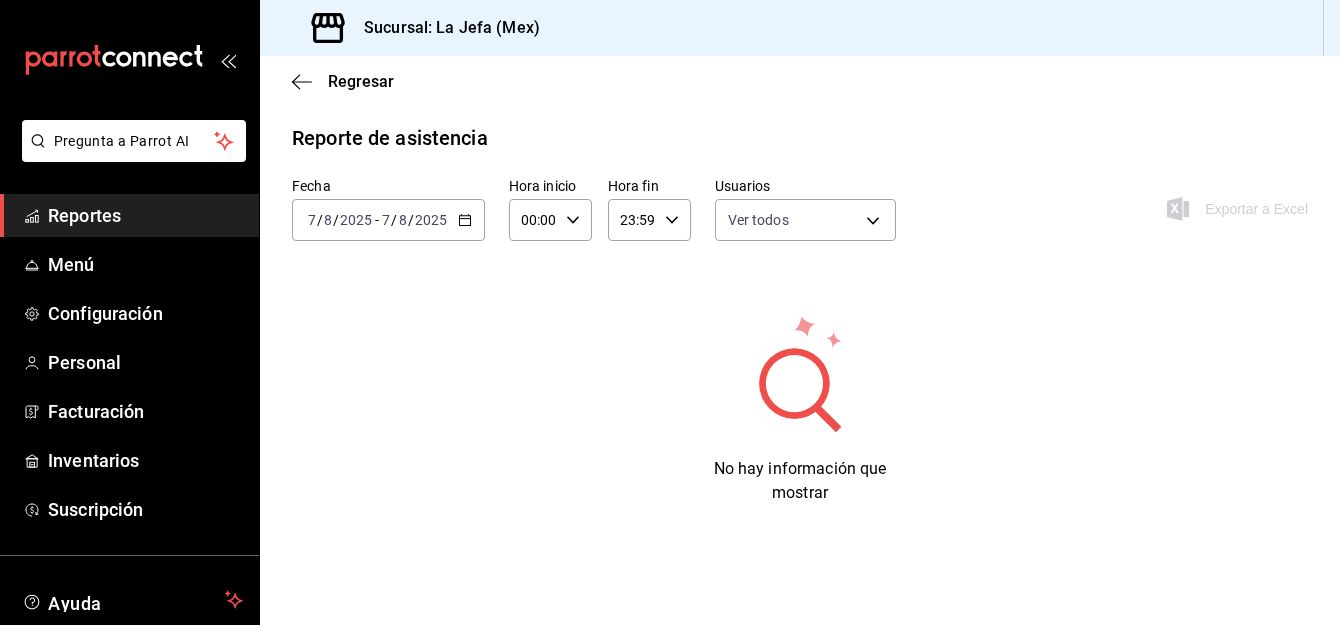 click on "Reportes" at bounding box center [145, 215] 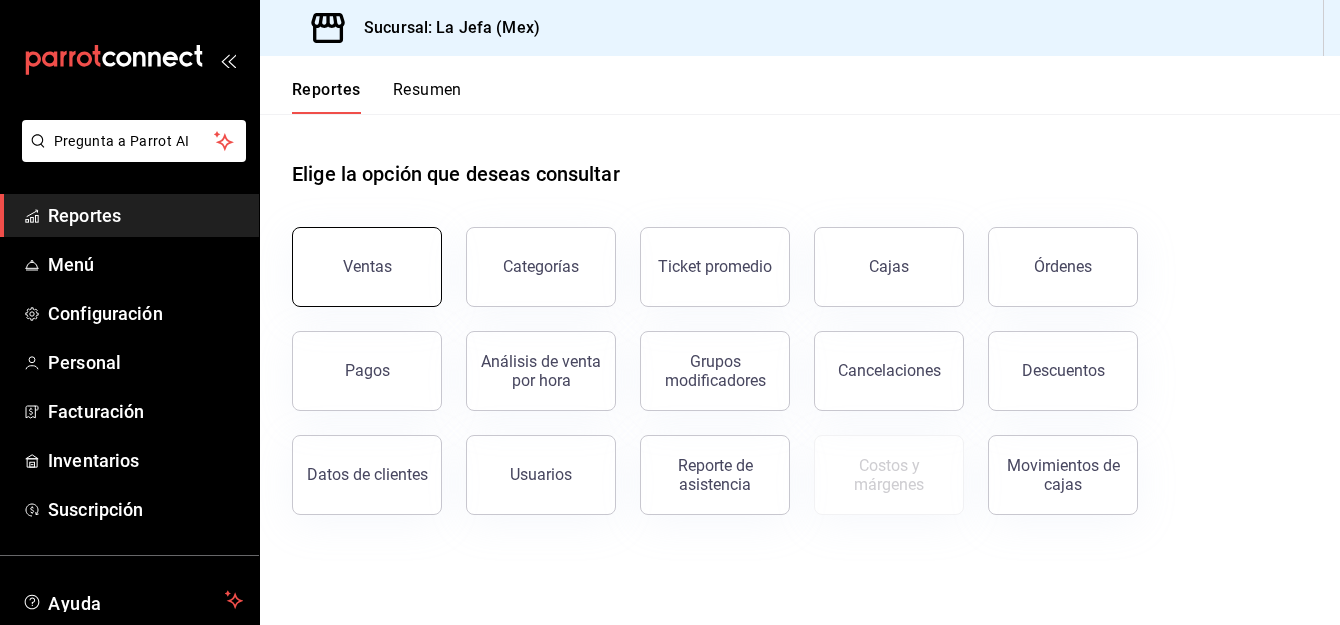 click on "Ventas" at bounding box center [367, 267] 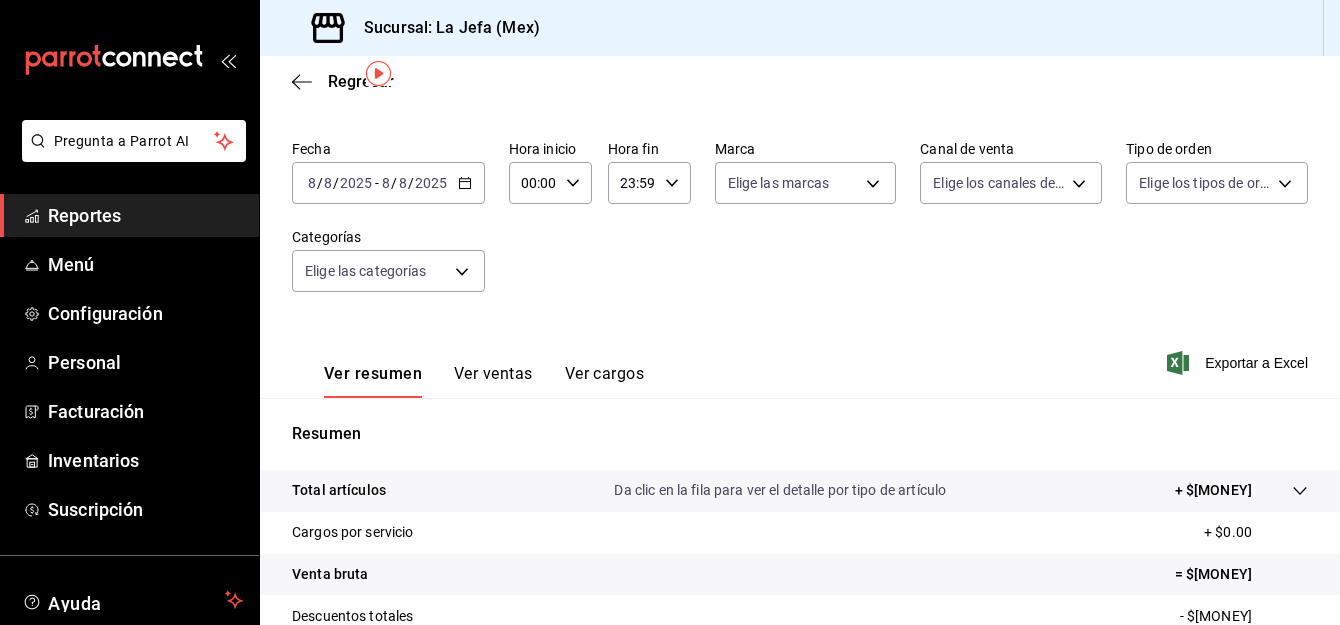 scroll, scrollTop: 0, scrollLeft: 0, axis: both 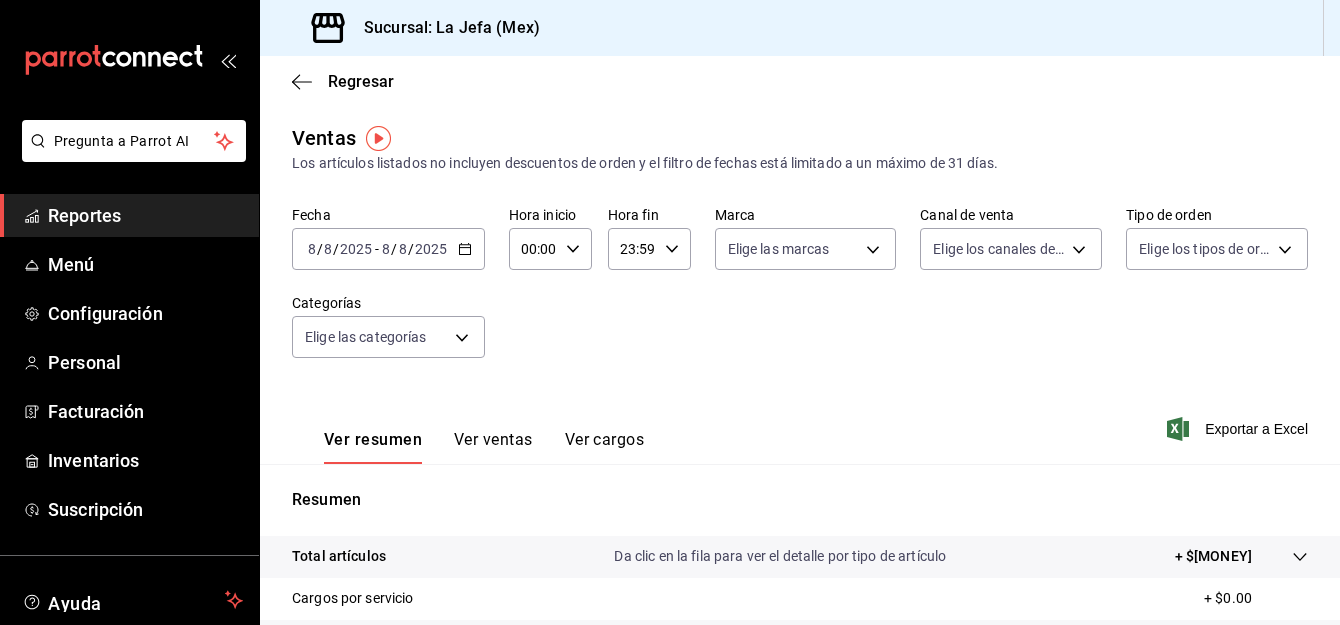 click on "Ver ventas" at bounding box center (493, 447) 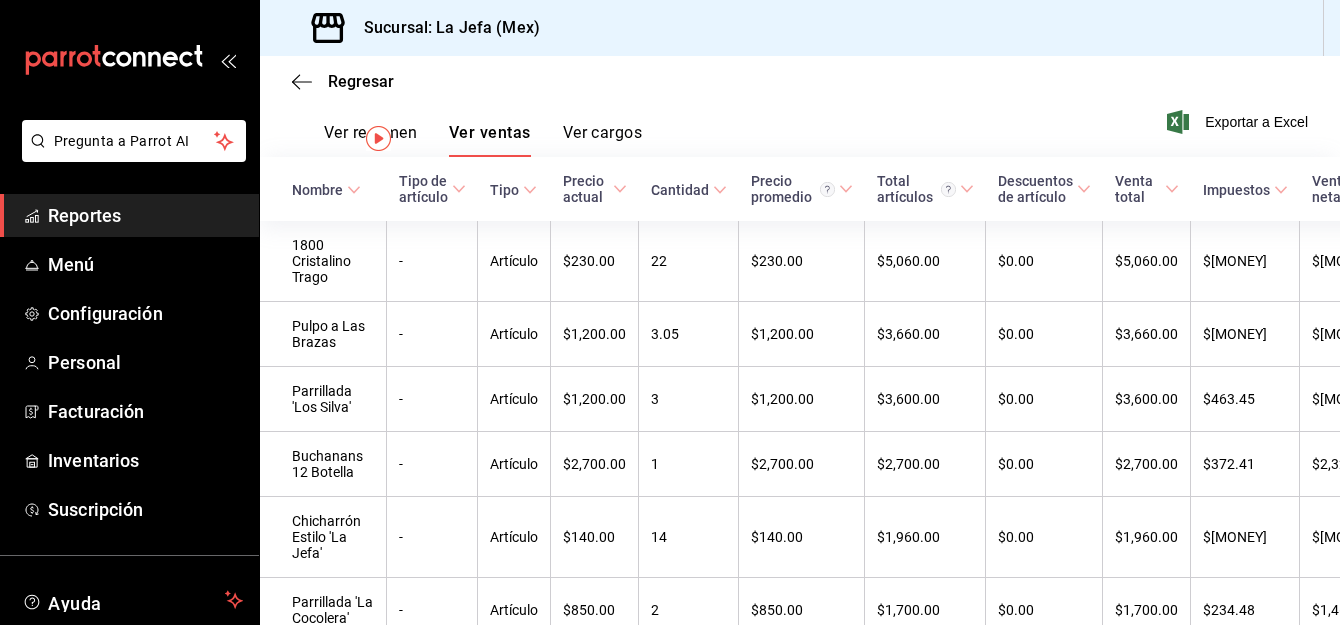 scroll, scrollTop: 0, scrollLeft: 0, axis: both 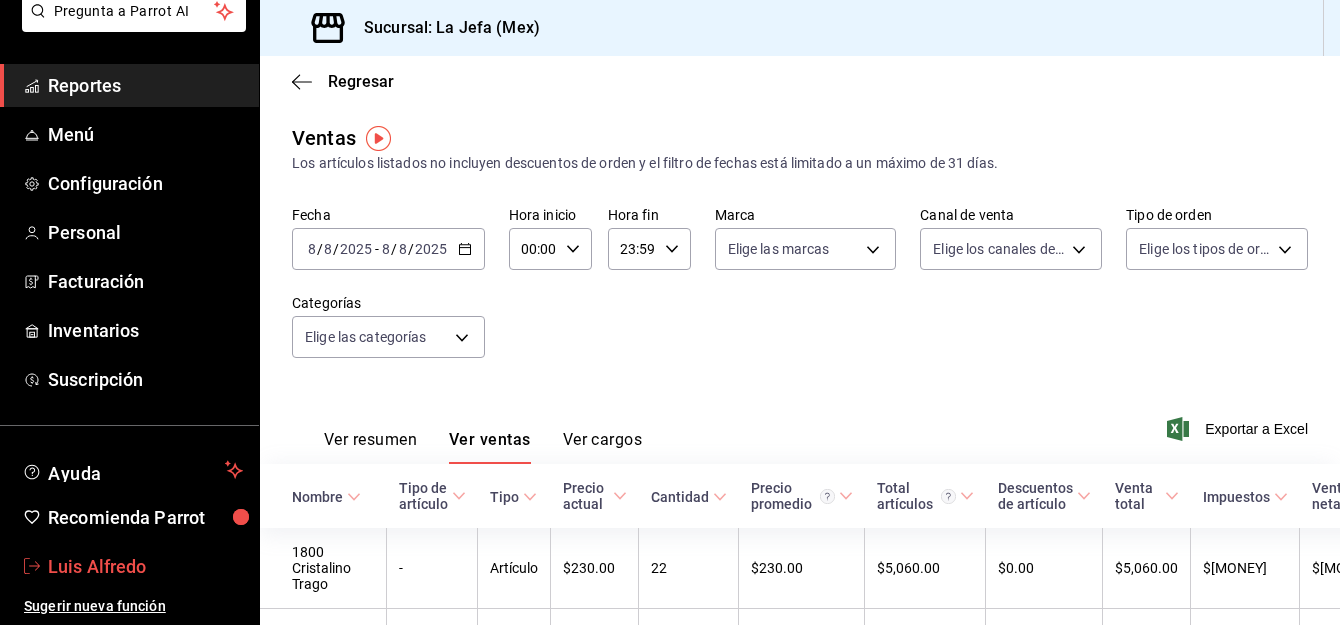 click on "Luis Alfredo" at bounding box center (145, 566) 